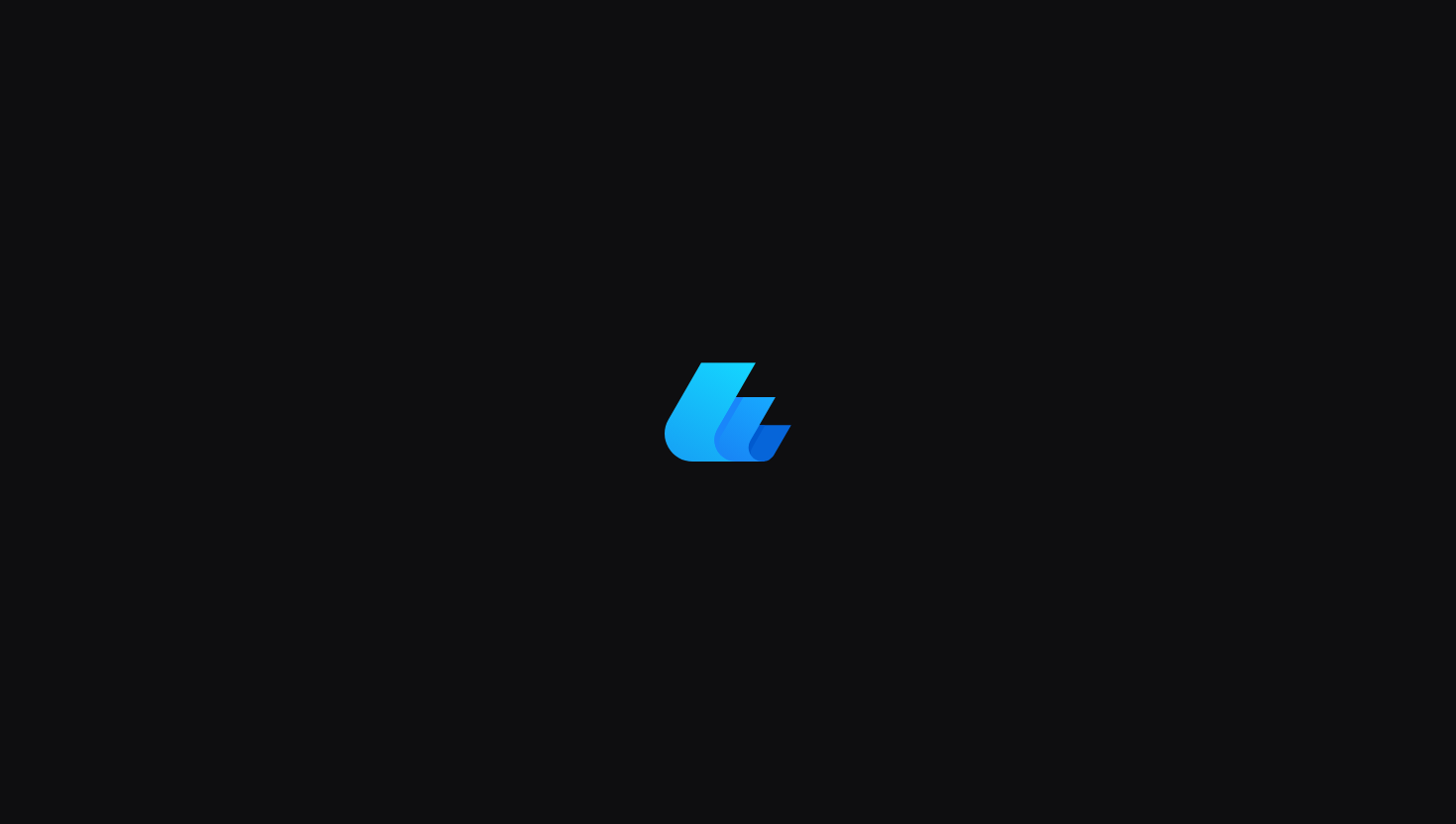 scroll, scrollTop: 0, scrollLeft: 0, axis: both 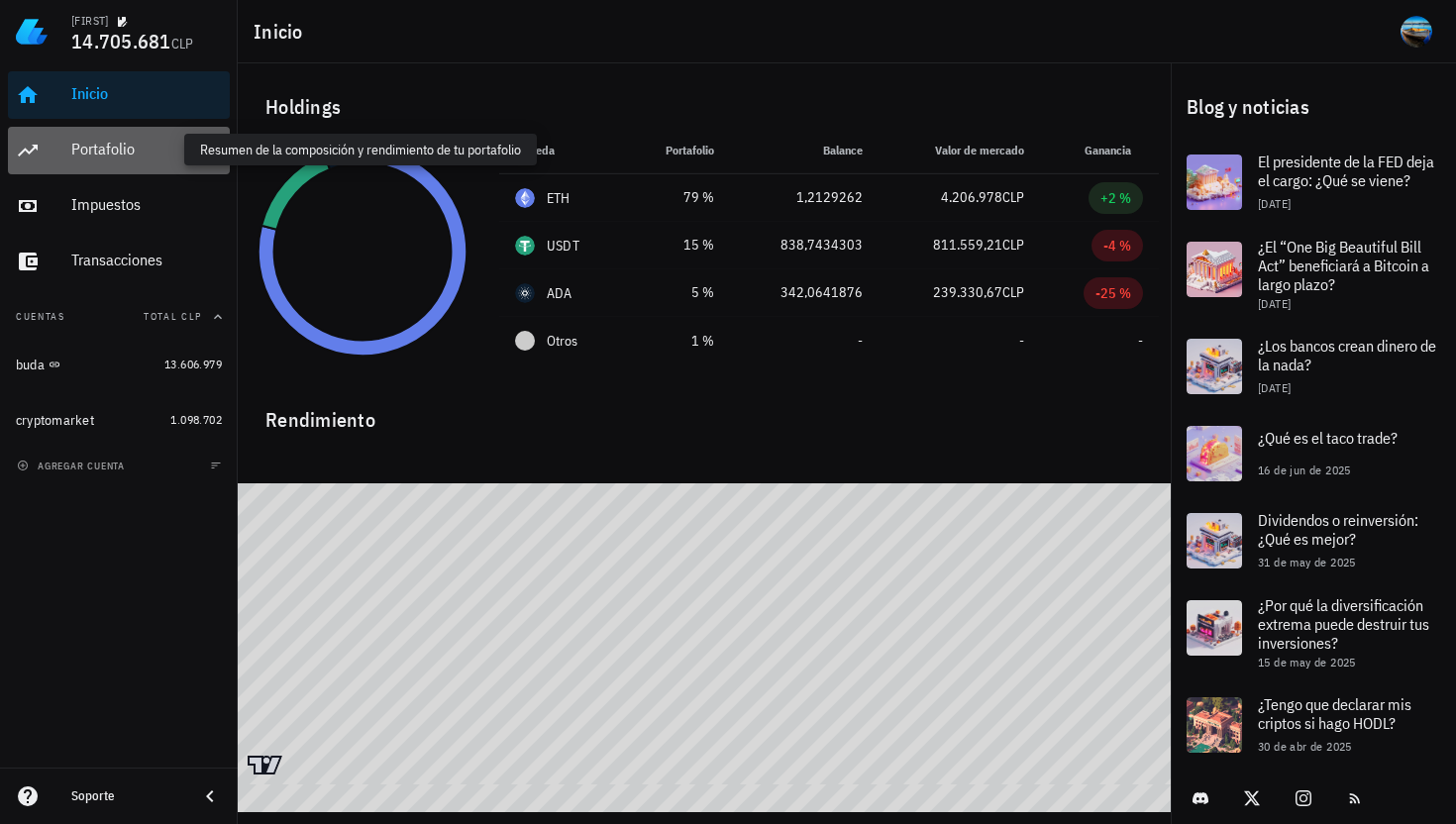 click on "Portafolio" at bounding box center [147, 149] 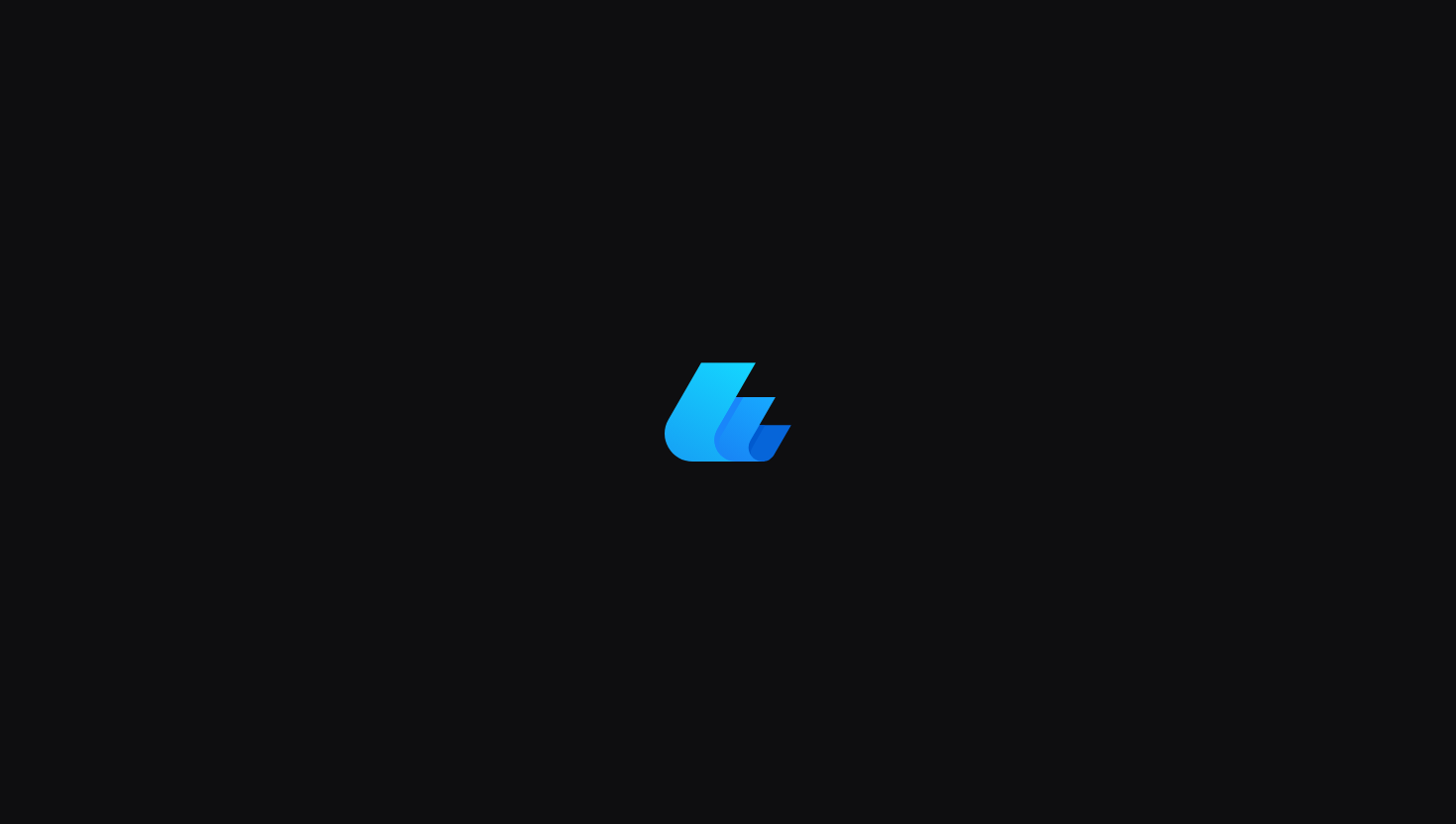 scroll, scrollTop: 0, scrollLeft: 0, axis: both 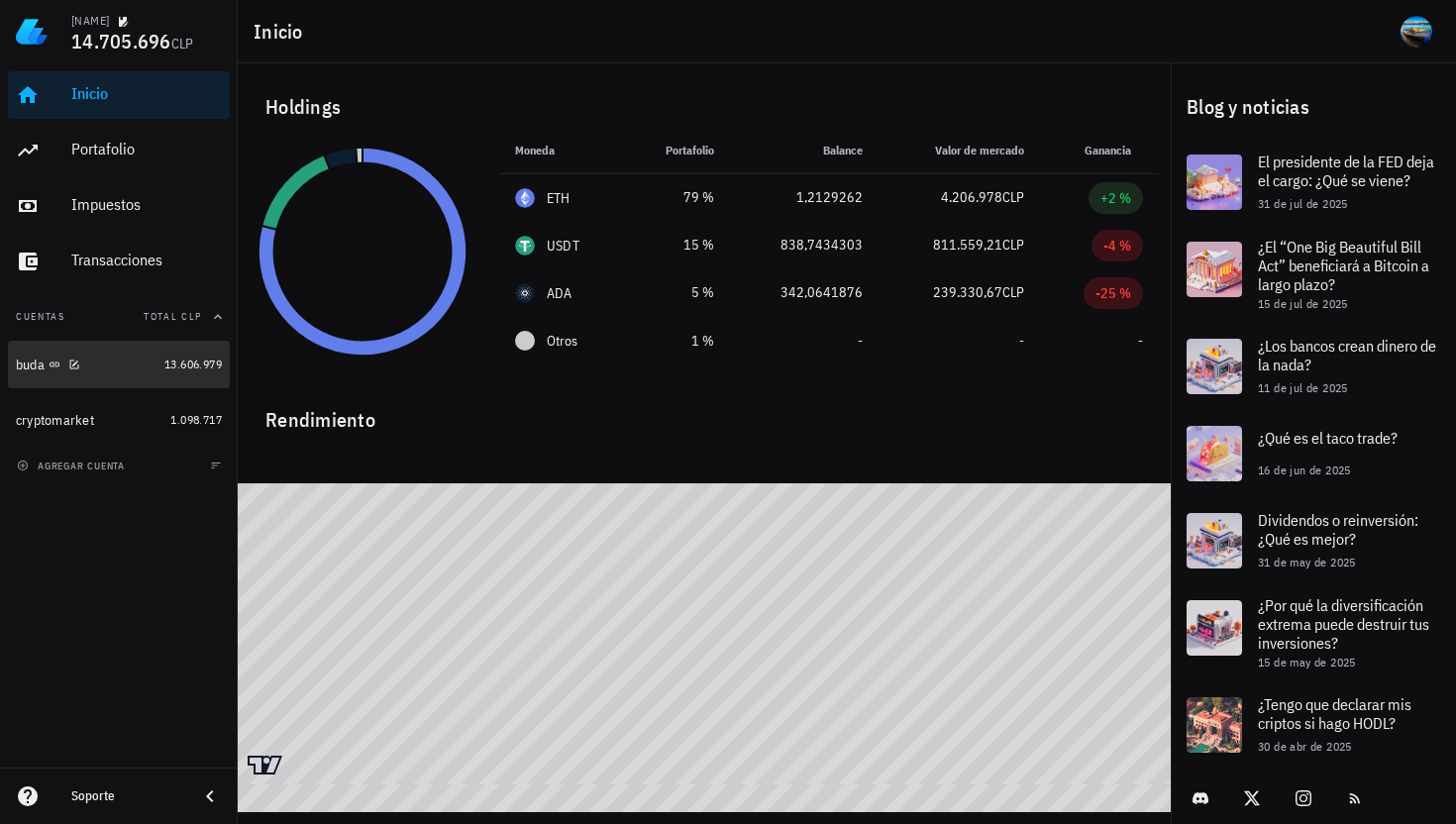 click on "buda" at bounding box center (30, 364) 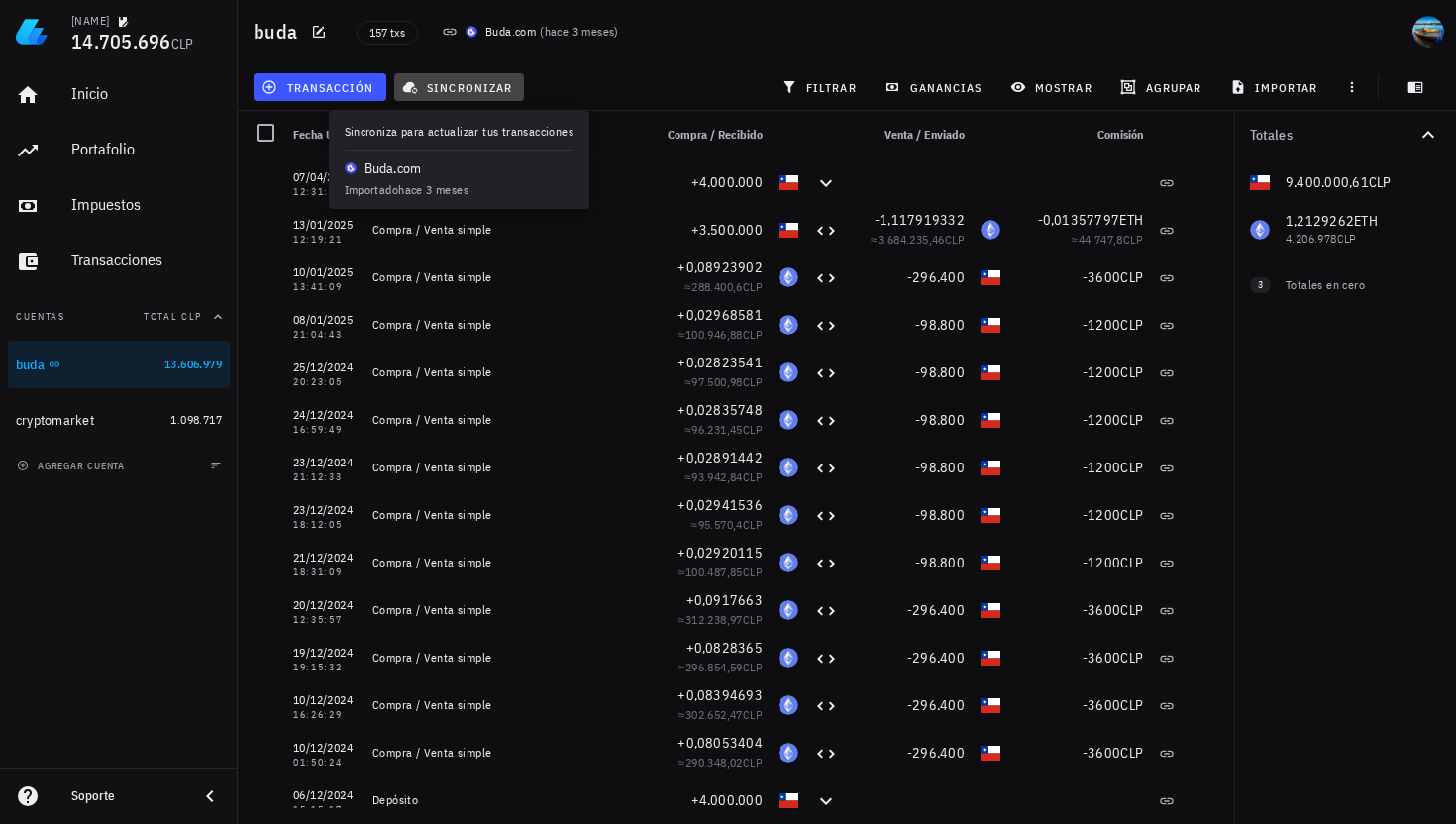 click on "sincronizar" at bounding box center (459, 87) 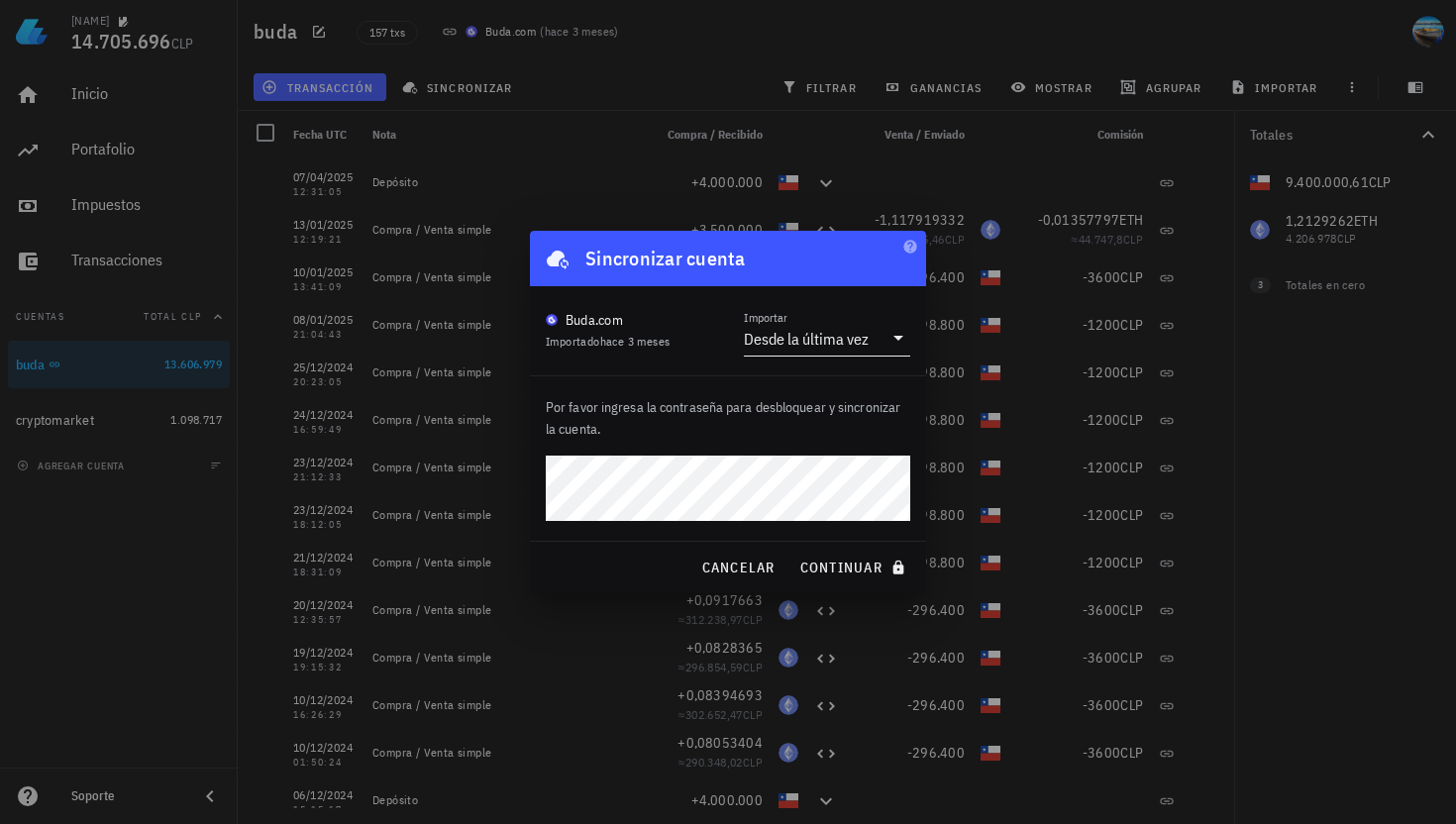 click on "Desde la última vez" at bounding box center (806, 339) 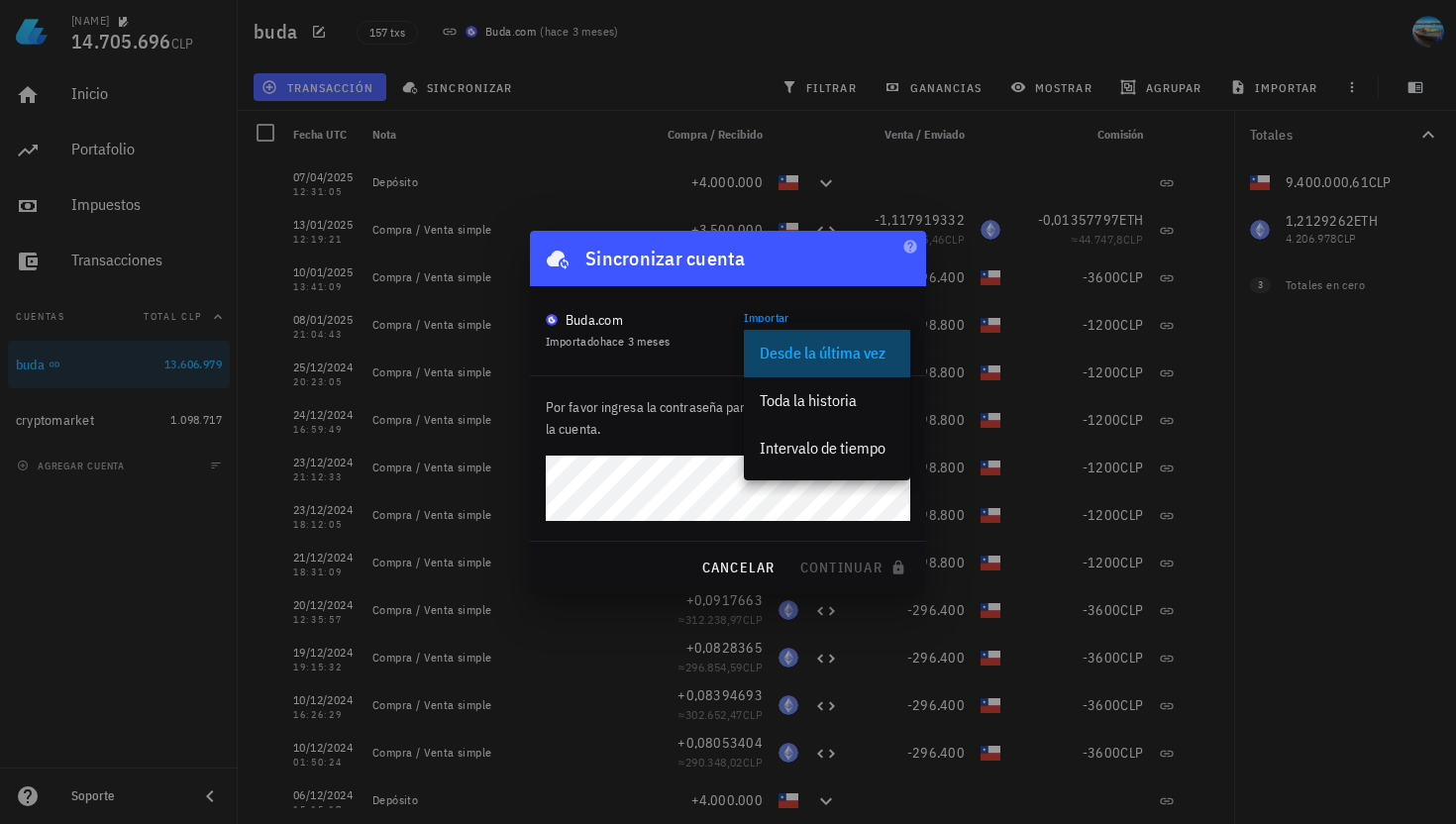 click on "Desde la última vez" at bounding box center (827, 353) 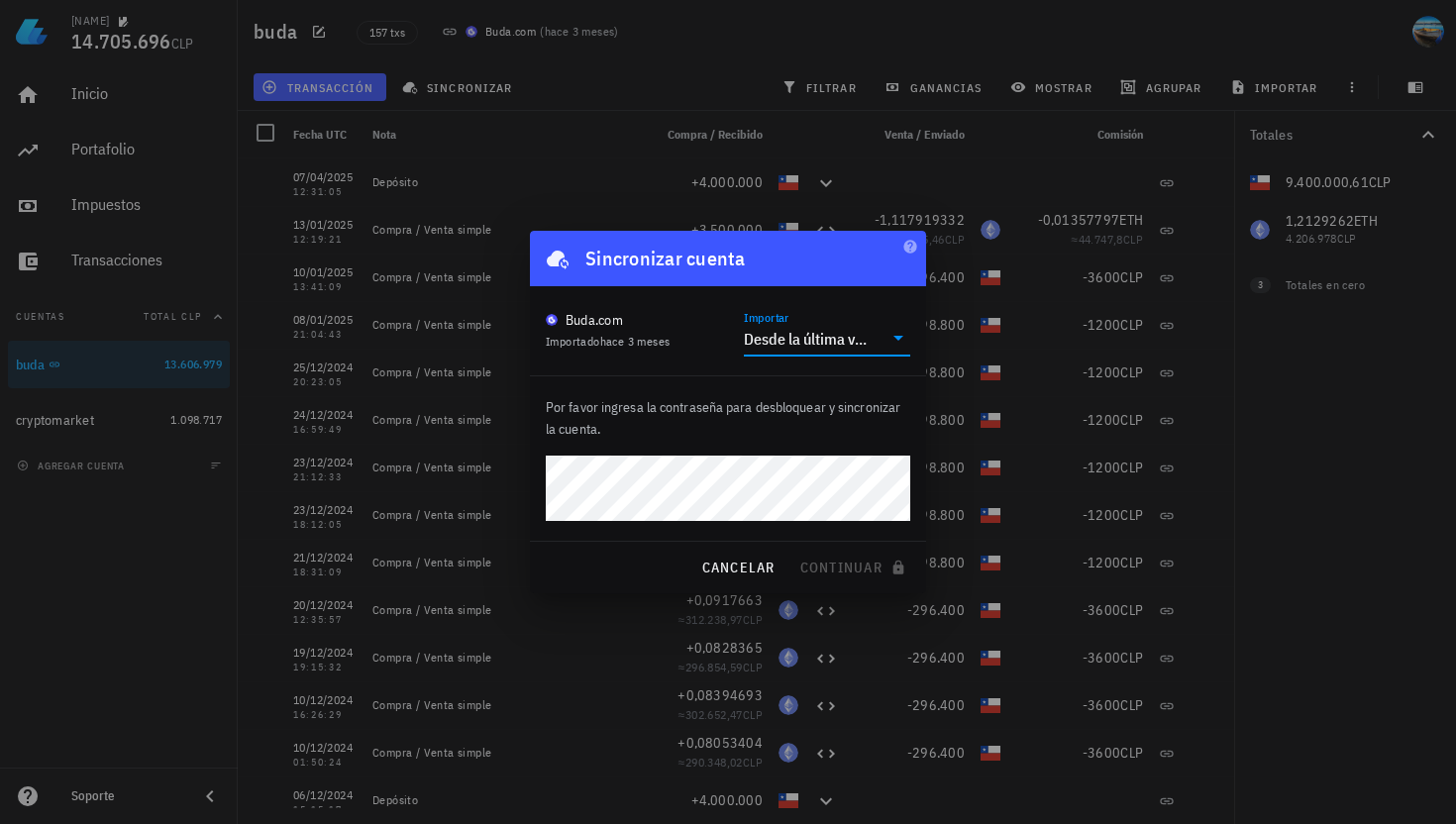 click on "Por favor ingresa la contraseña para desbloquear y sincronizar la cuenta." at bounding box center [728, 418] 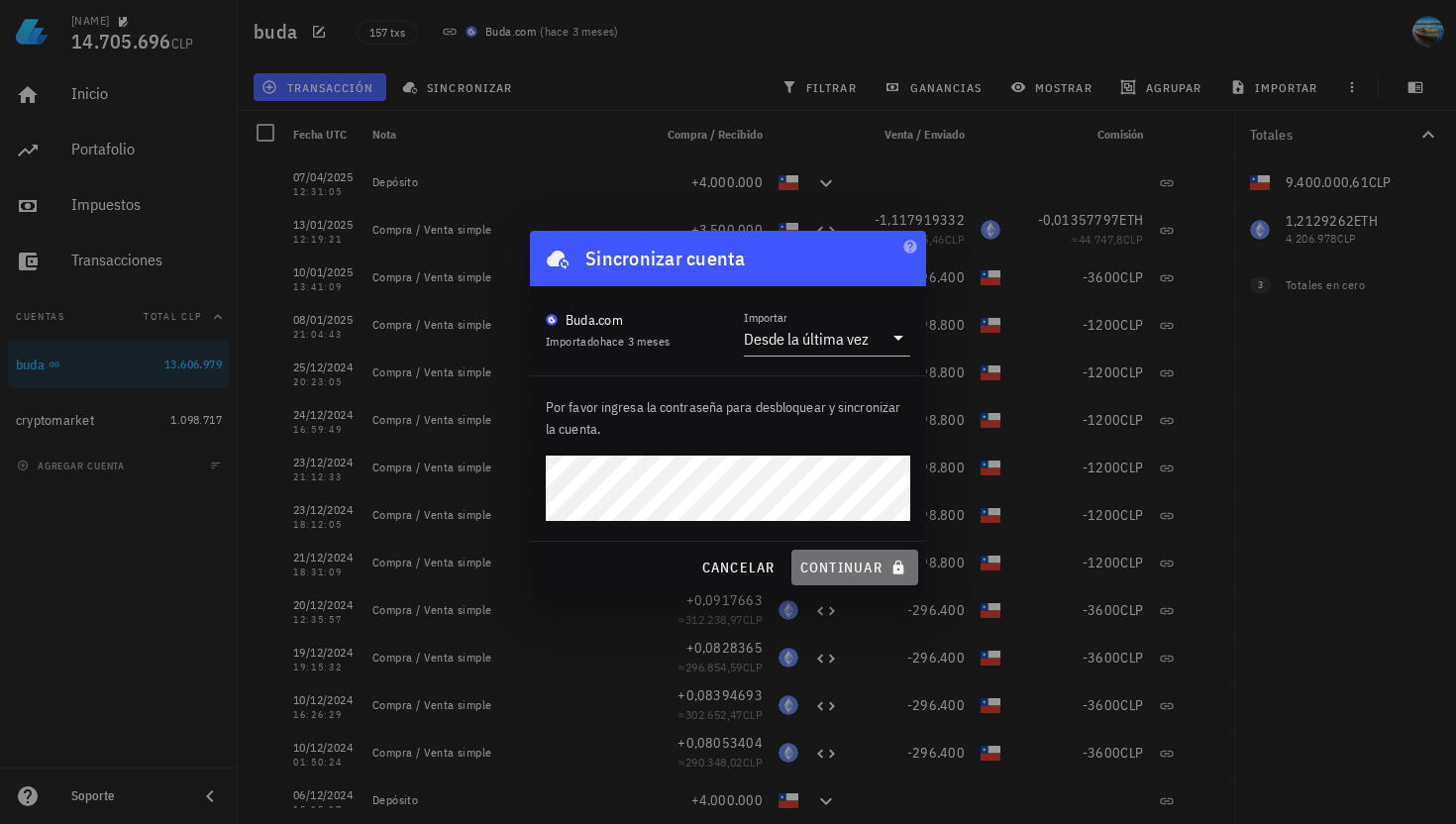 click on "continuar" at bounding box center (855, 567) 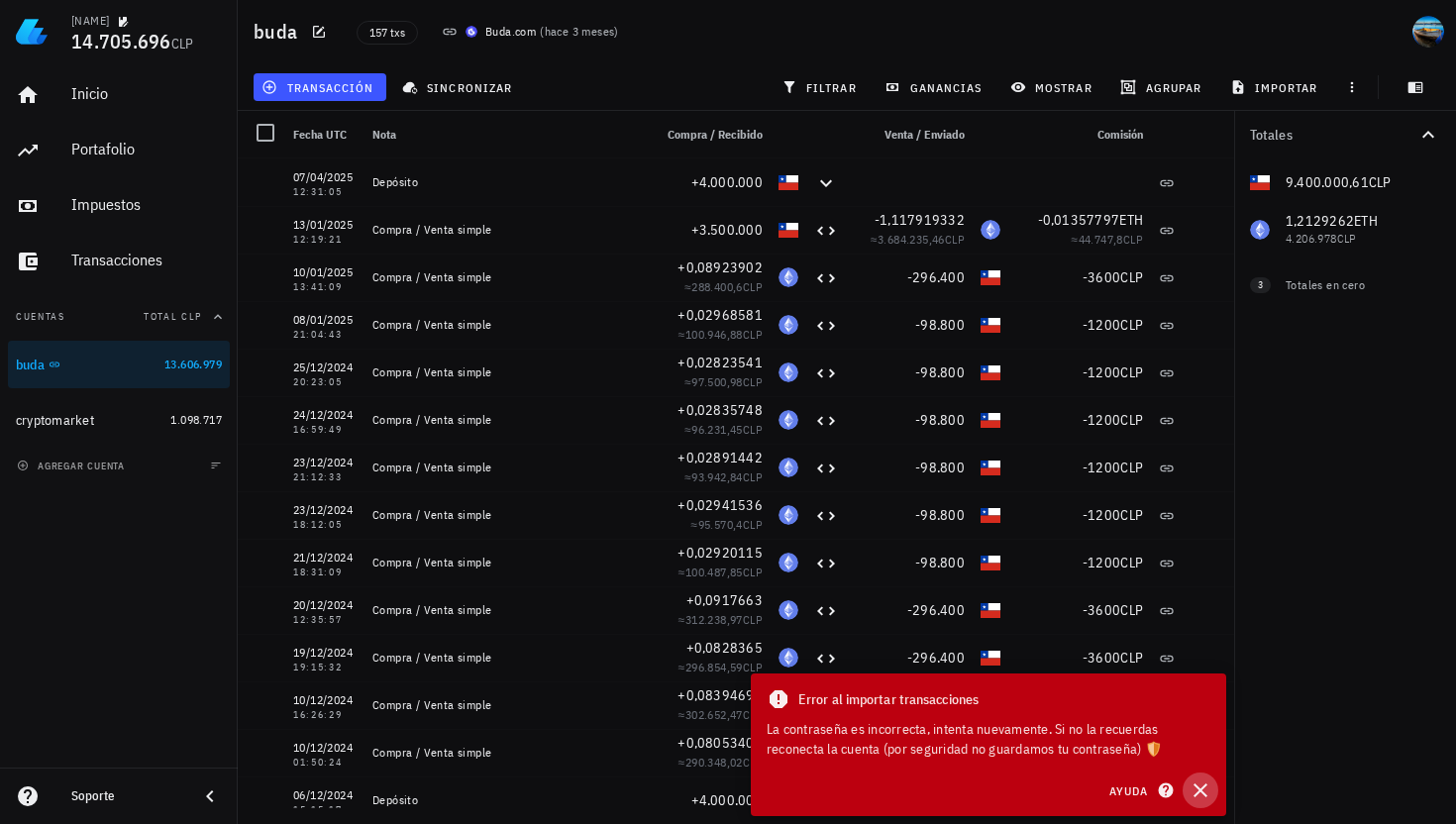 click 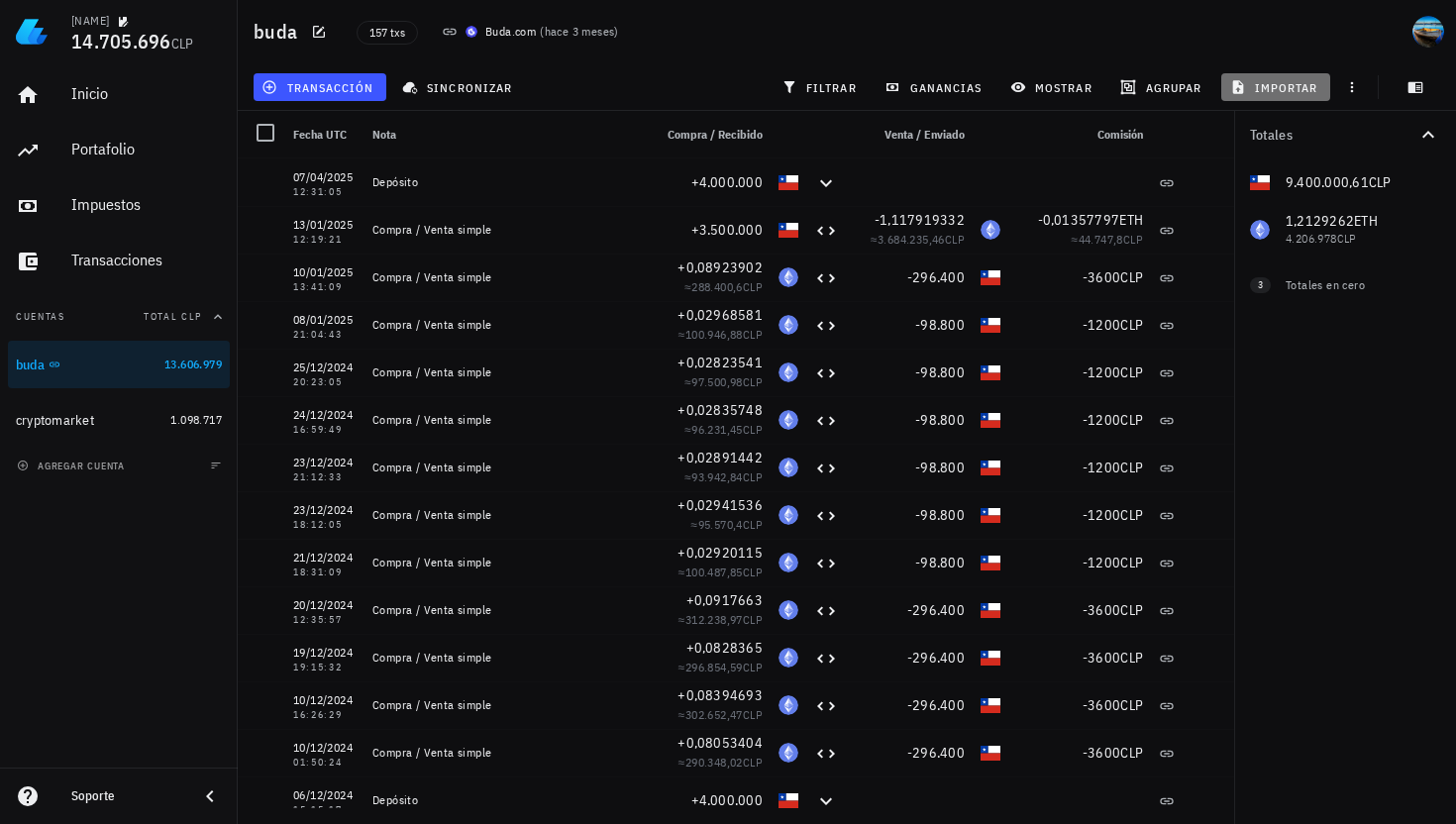 click on "importar" at bounding box center [1276, 87] 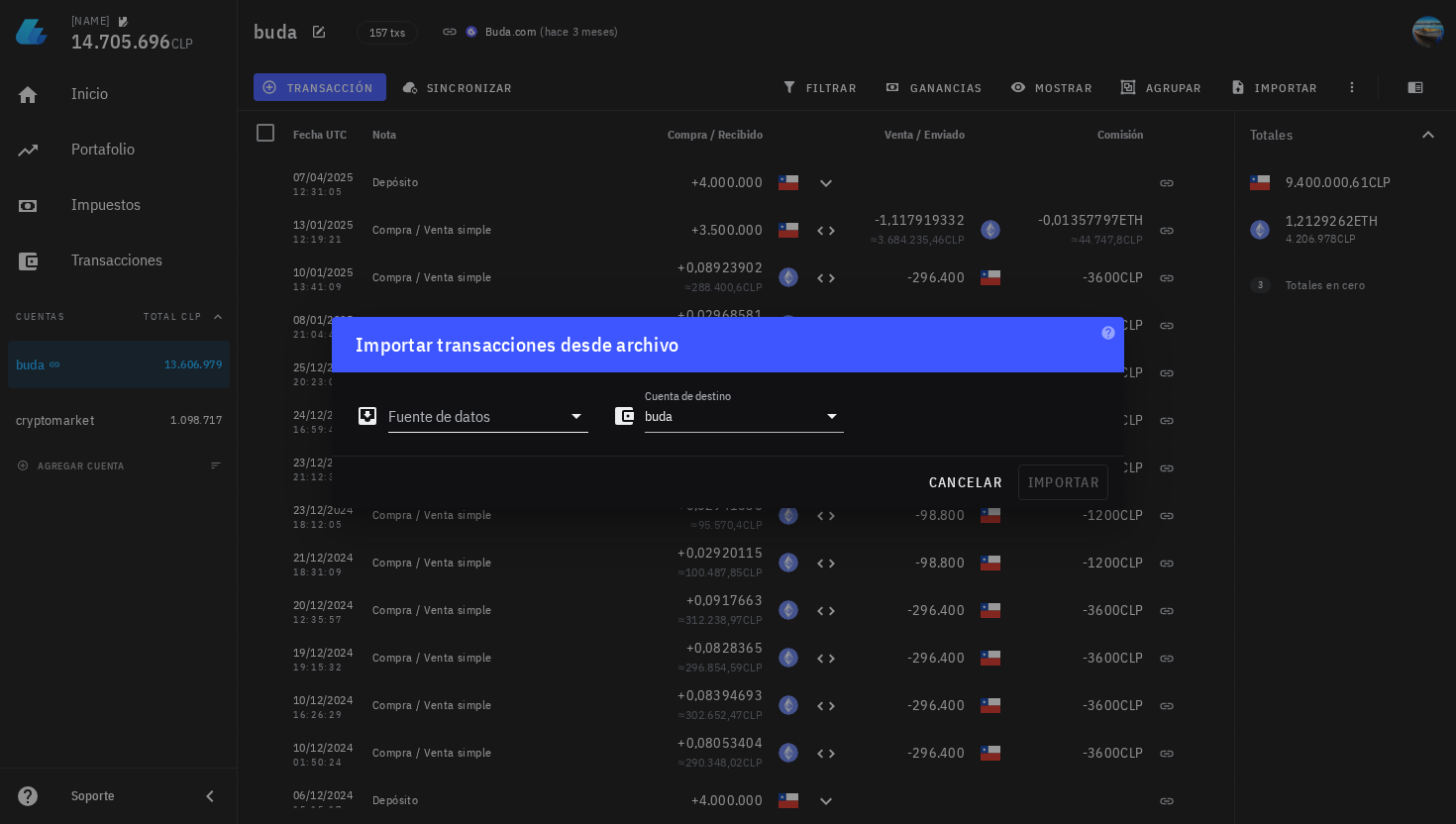 click 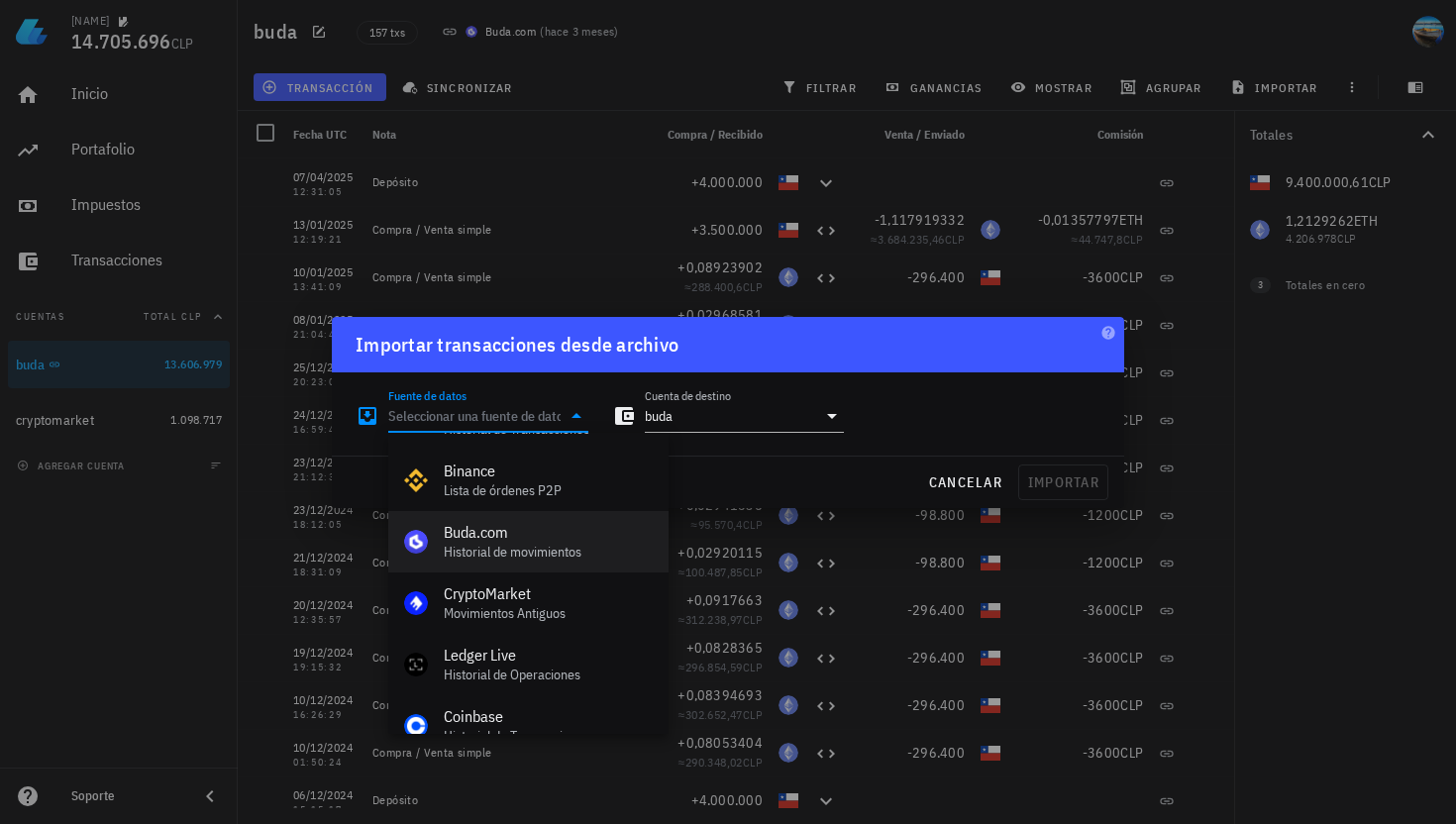 scroll, scrollTop: 107, scrollLeft: 0, axis: vertical 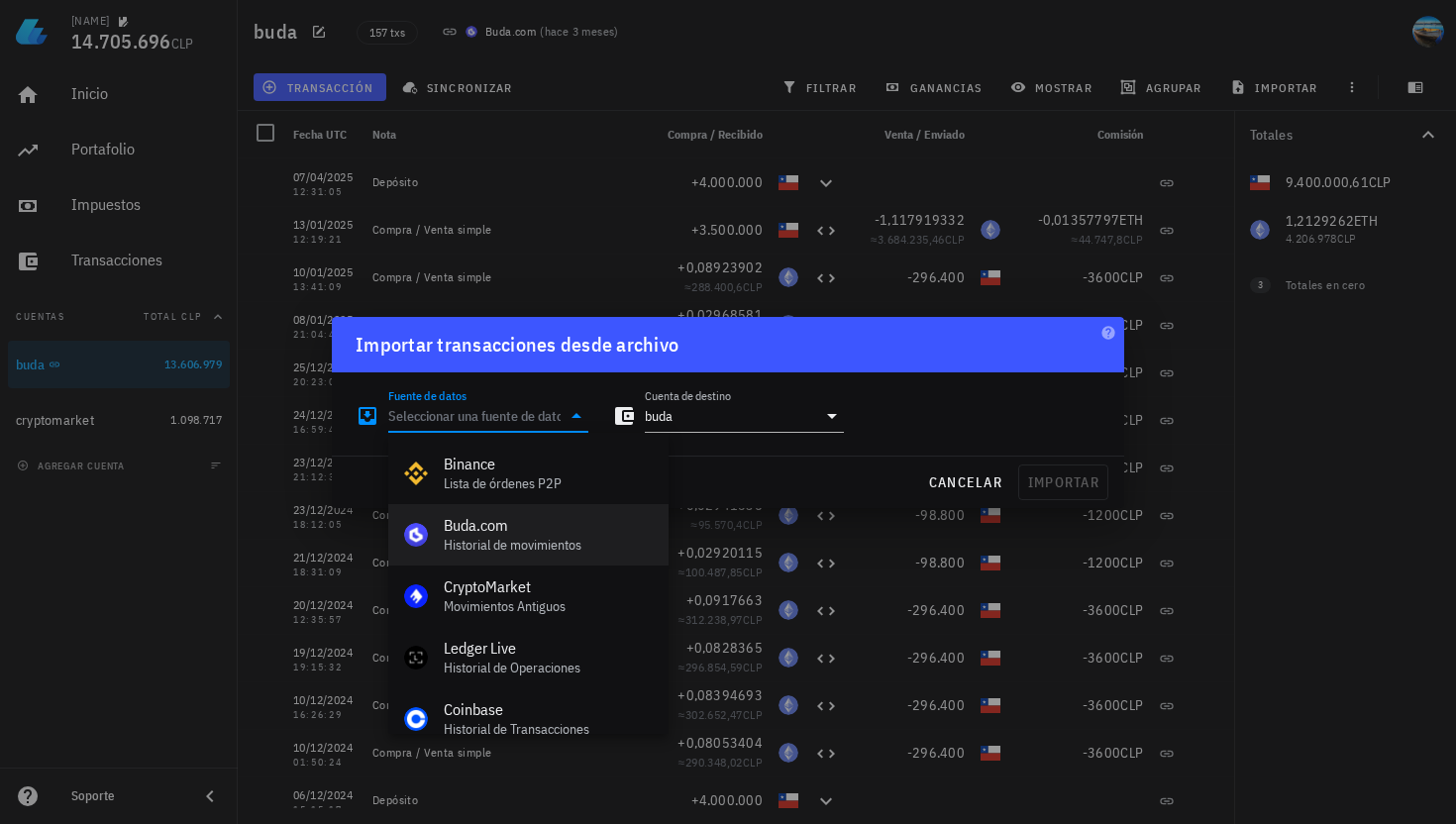 click on "Historial de movimientos" at bounding box center (548, 545) 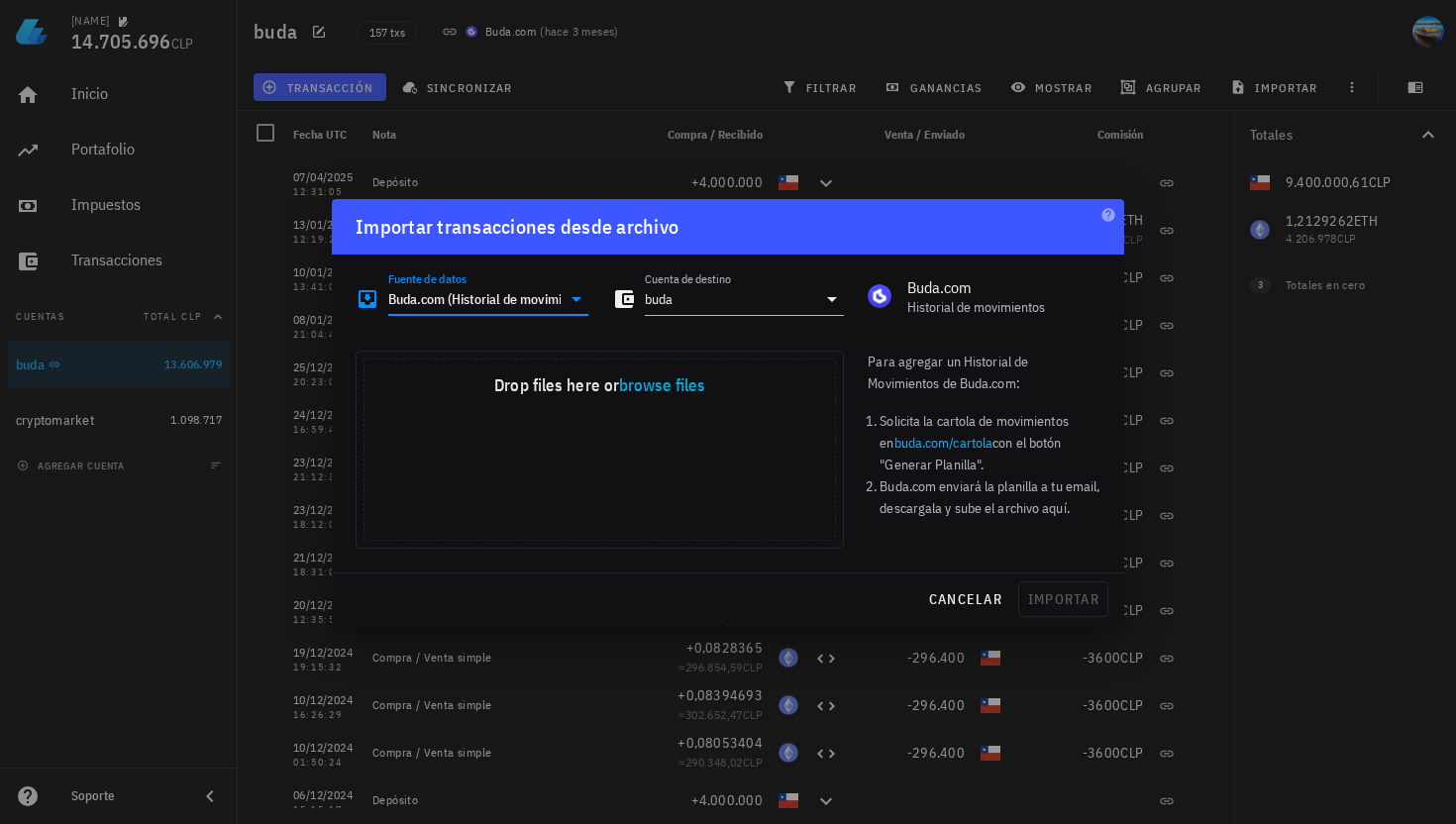 click on "Solicita la cartola de movimientos en
buda.com/cartola
con el botón "Generar Planilla"." at bounding box center [989, 443] 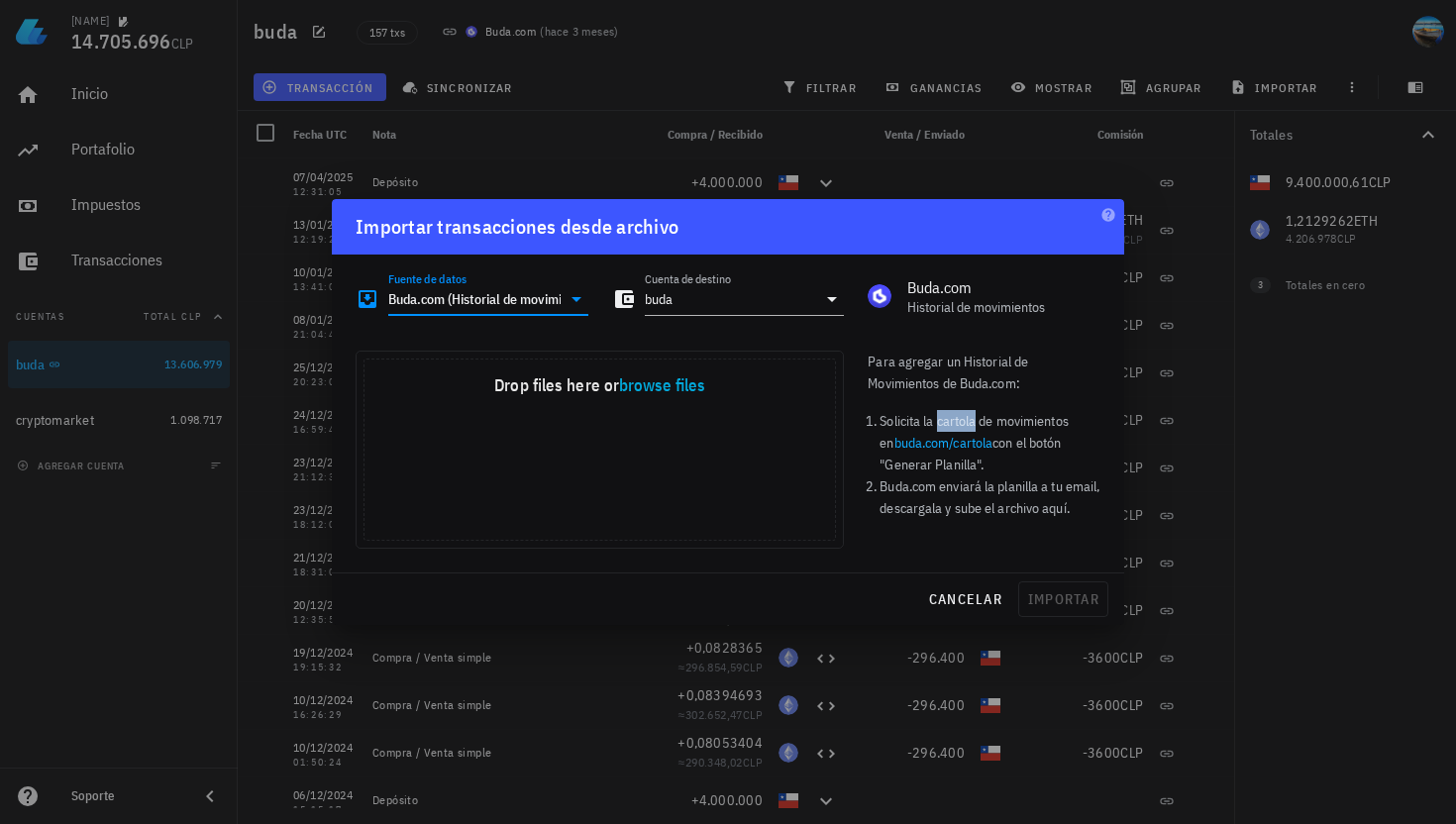 click on "Solicita la cartola de movimientos en
buda.com/cartola
con el botón "Generar Planilla"." at bounding box center (989, 443) 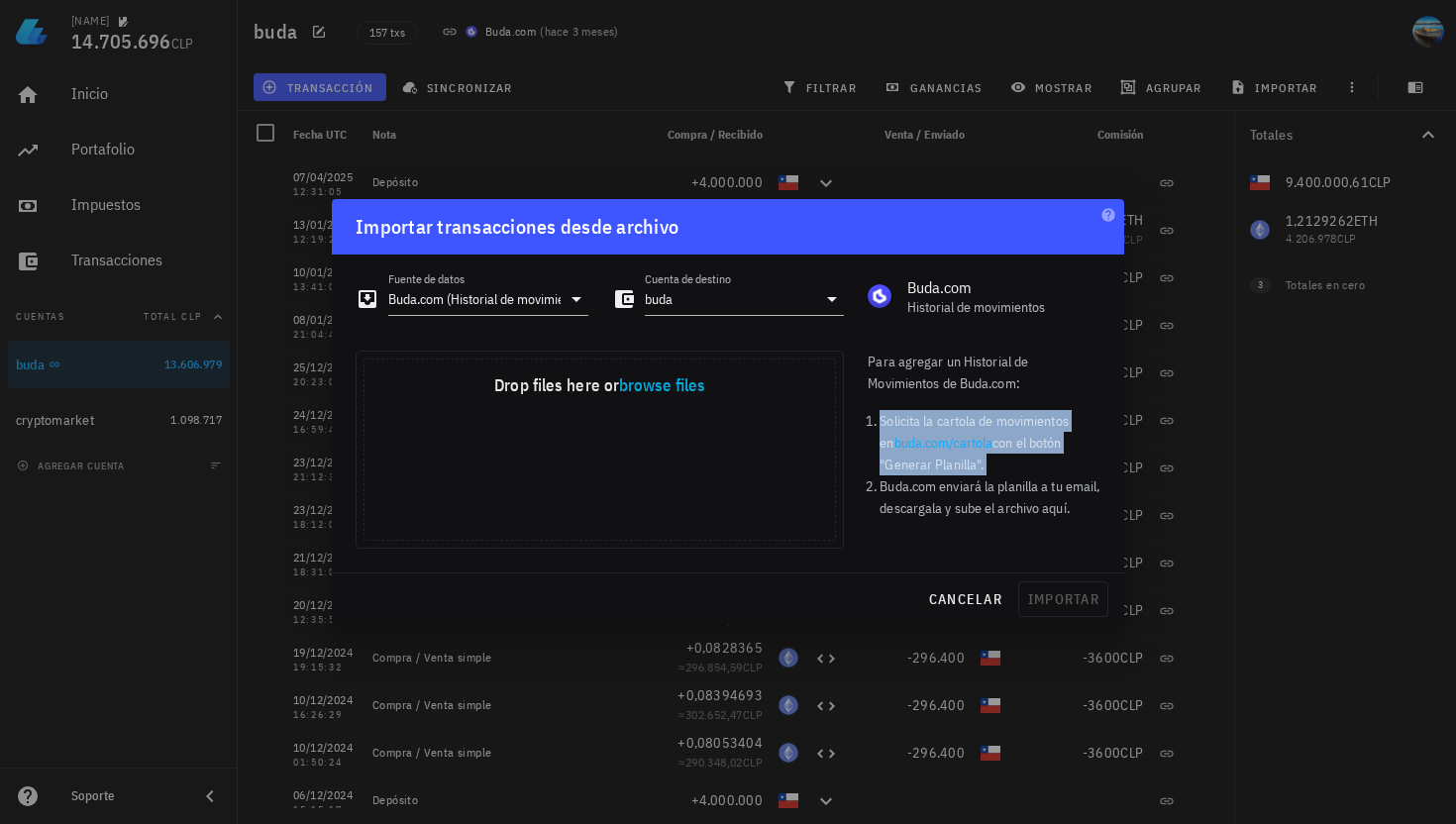 click on "Solicita la cartola de movimientos en
buda.com/cartola
con el botón "Generar Planilla"." at bounding box center (989, 443) 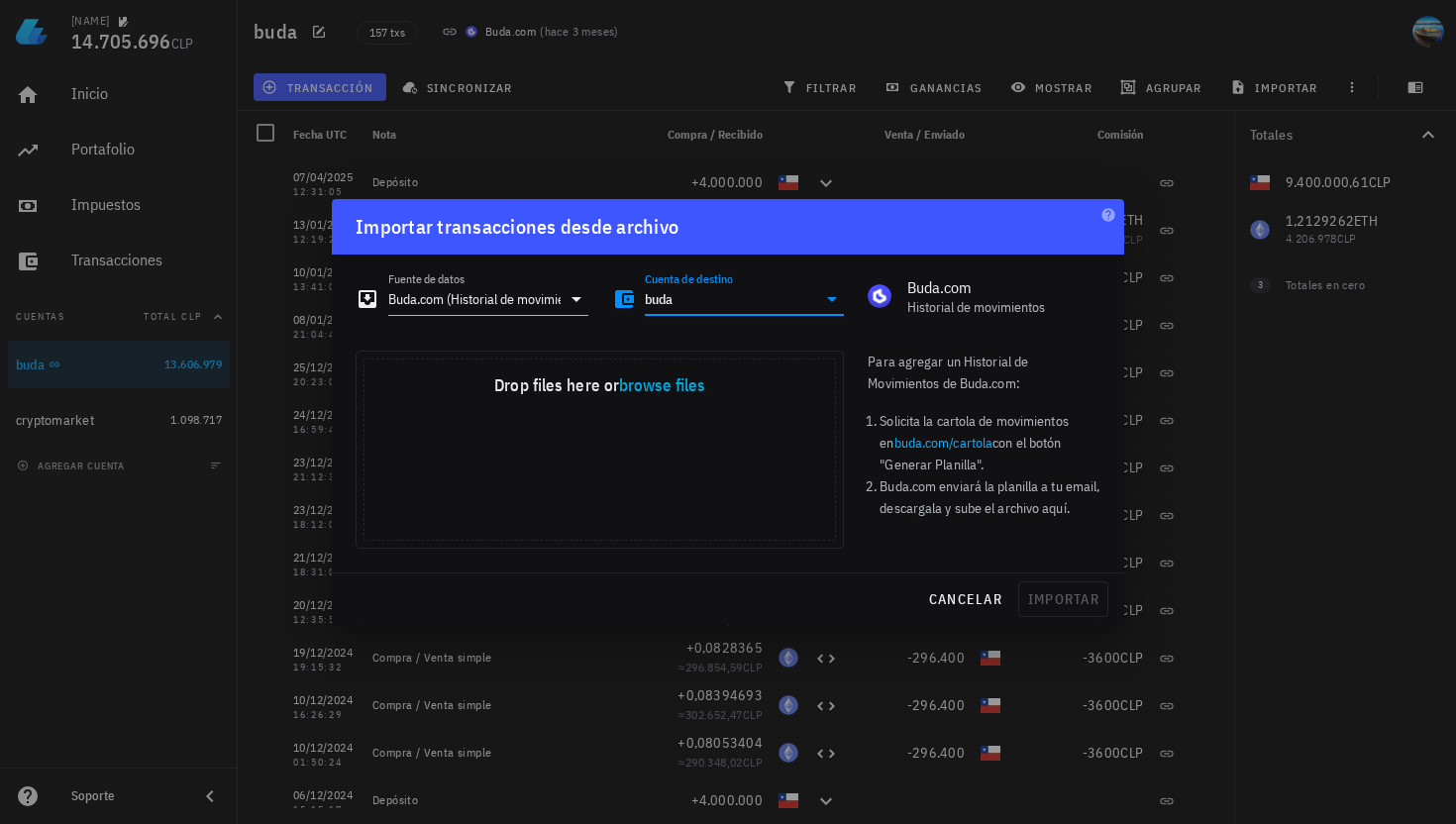 click on "buda" at bounding box center [731, 299] 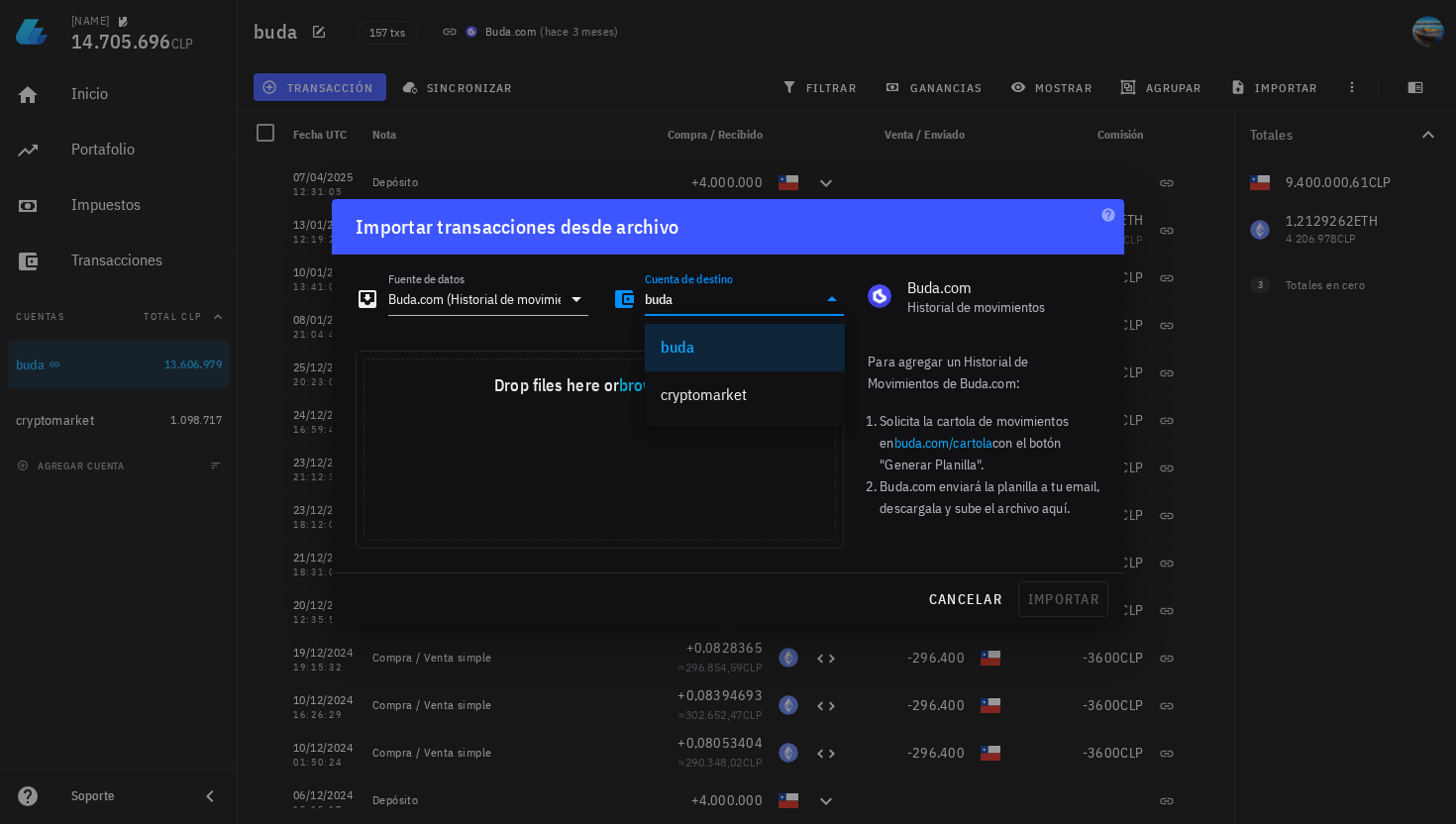 click on "Fuente de datos Buda.com (Historial de movimientos)   Cuenta de destino buda     Buda.com   Historial de movimientos           Para agregar un Historial de Movimientos de Buda.com:   Solicita la cartola de movimientos en
buda.com/cartola
con el botón "Generar Planilla".   Buda.com enviará la planilla a tu email, descargala y sube el archivo aquí.   Drop your files here Drop files here or  browse files Powered by  Uppy" at bounding box center (728, 414) 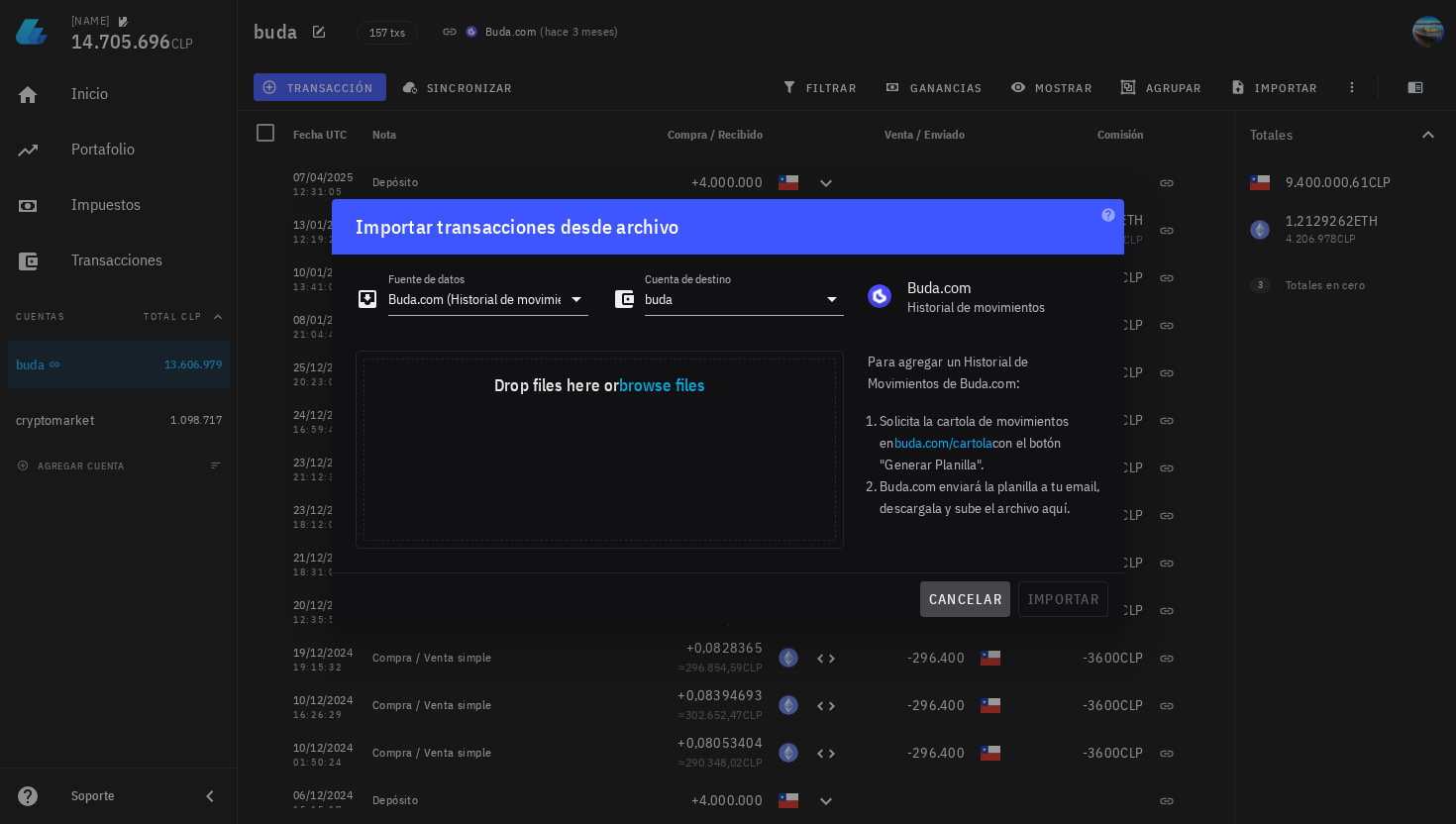 click on "cancelar" at bounding box center [965, 599] 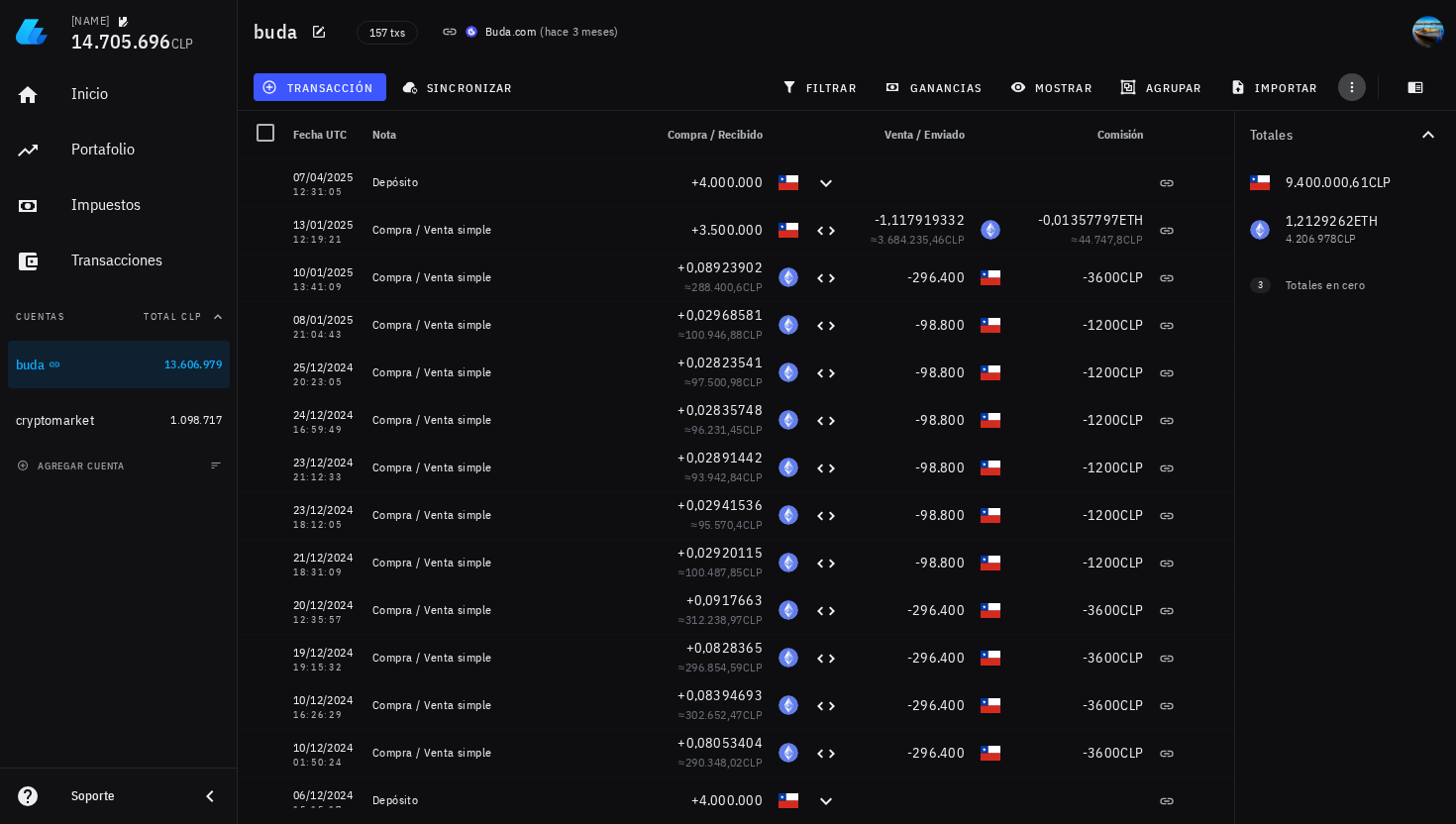 click at bounding box center (1352, 87) 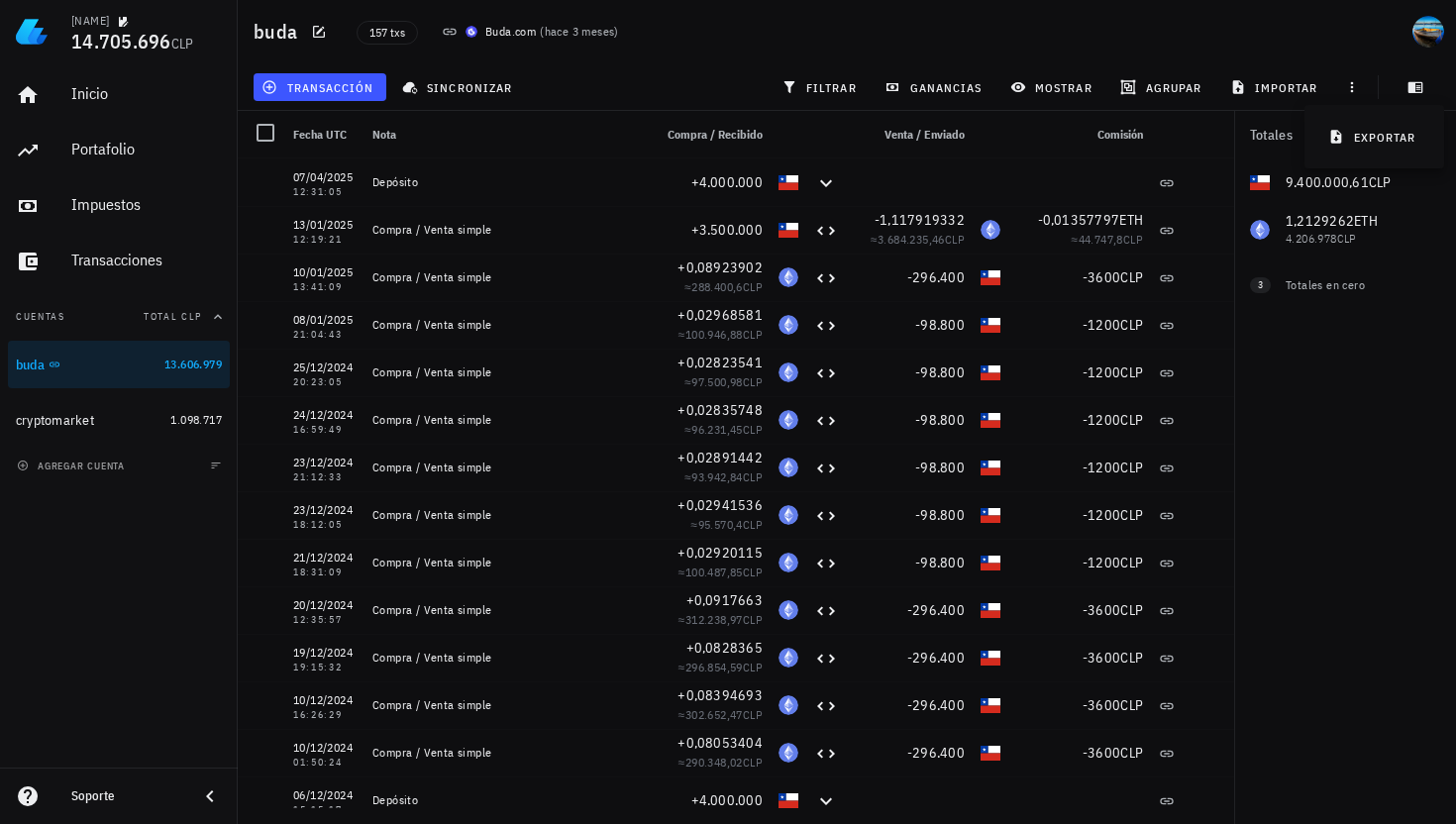 click on "transacción
sincronizar
filtrar
ganancias
mostrar
agrupar
importar" at bounding box center (847, 87) 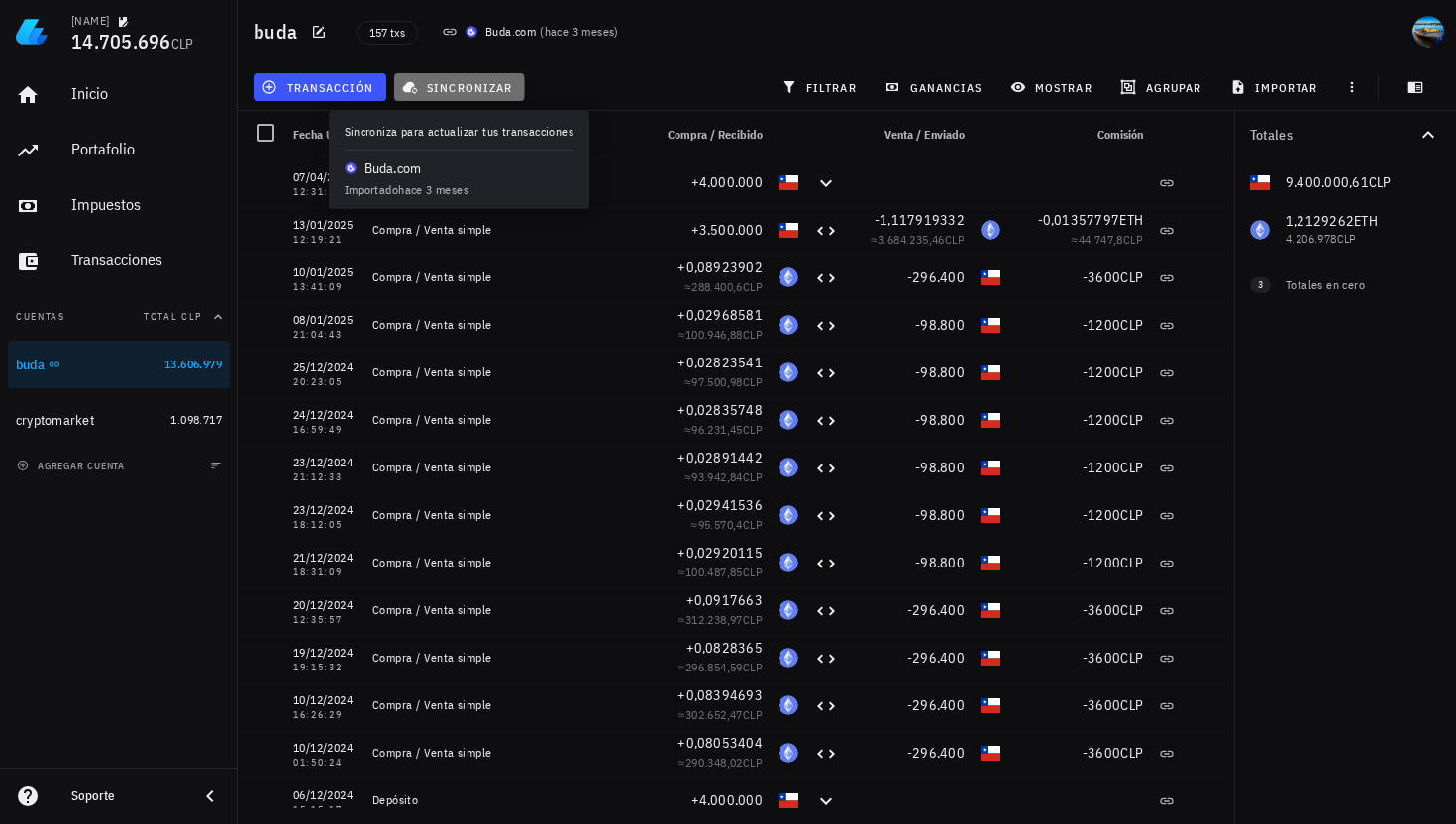 click on "sincronizar" at bounding box center (459, 87) 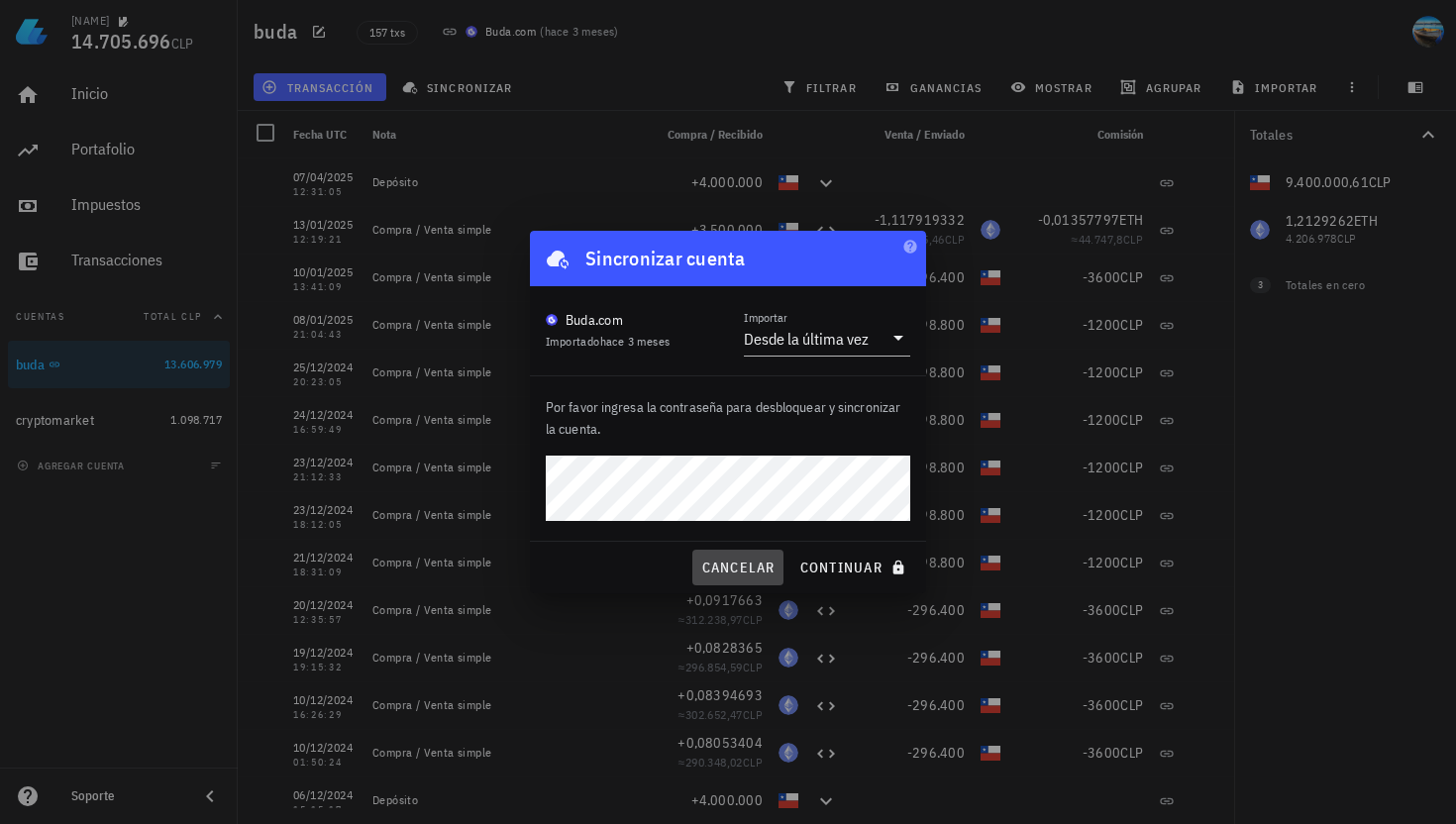 click on "cancelar" at bounding box center (737, 567) 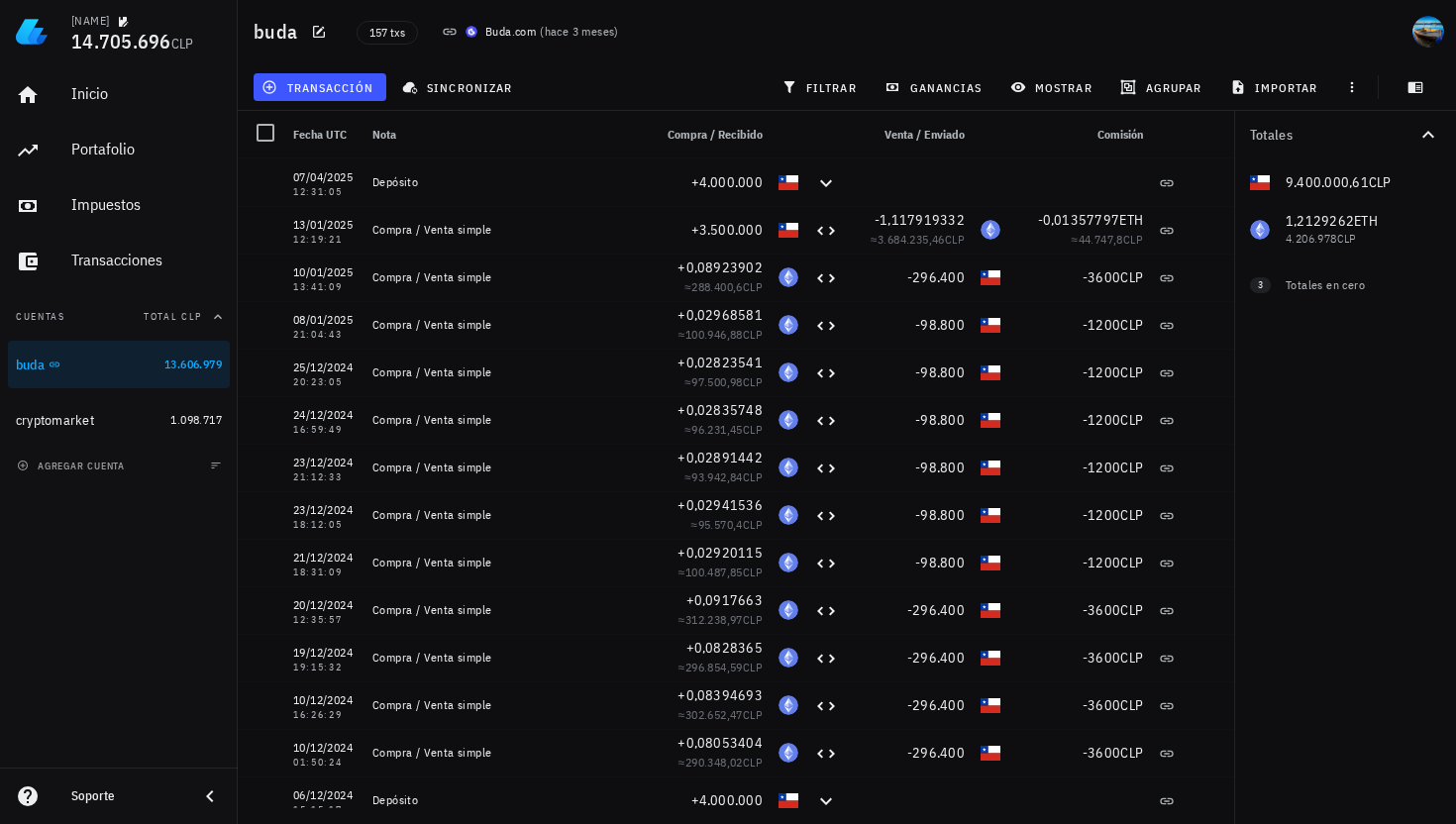 click on "157 txs
Buda.com   ( hace 3 meses )" at bounding box center [683, 32] 